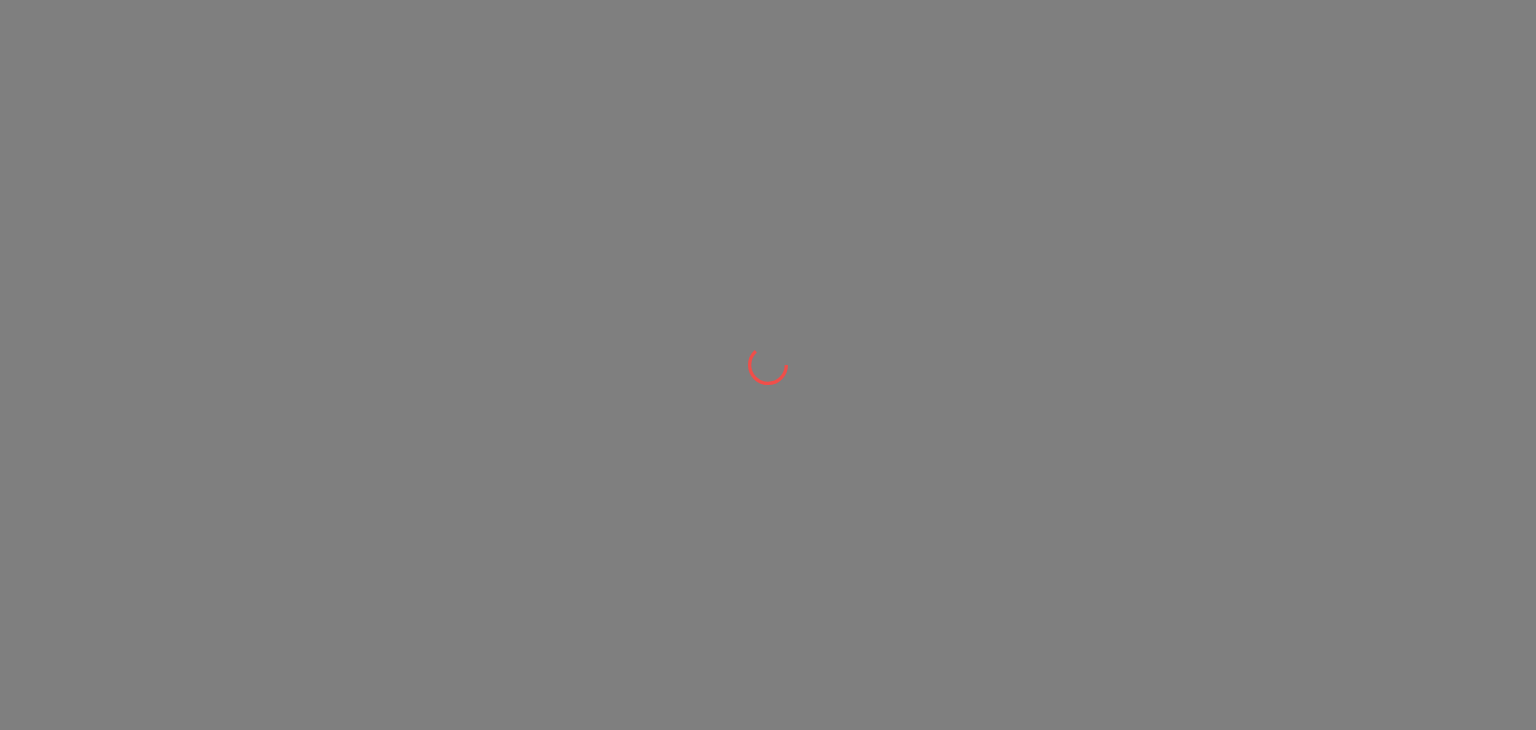 scroll, scrollTop: 0, scrollLeft: 0, axis: both 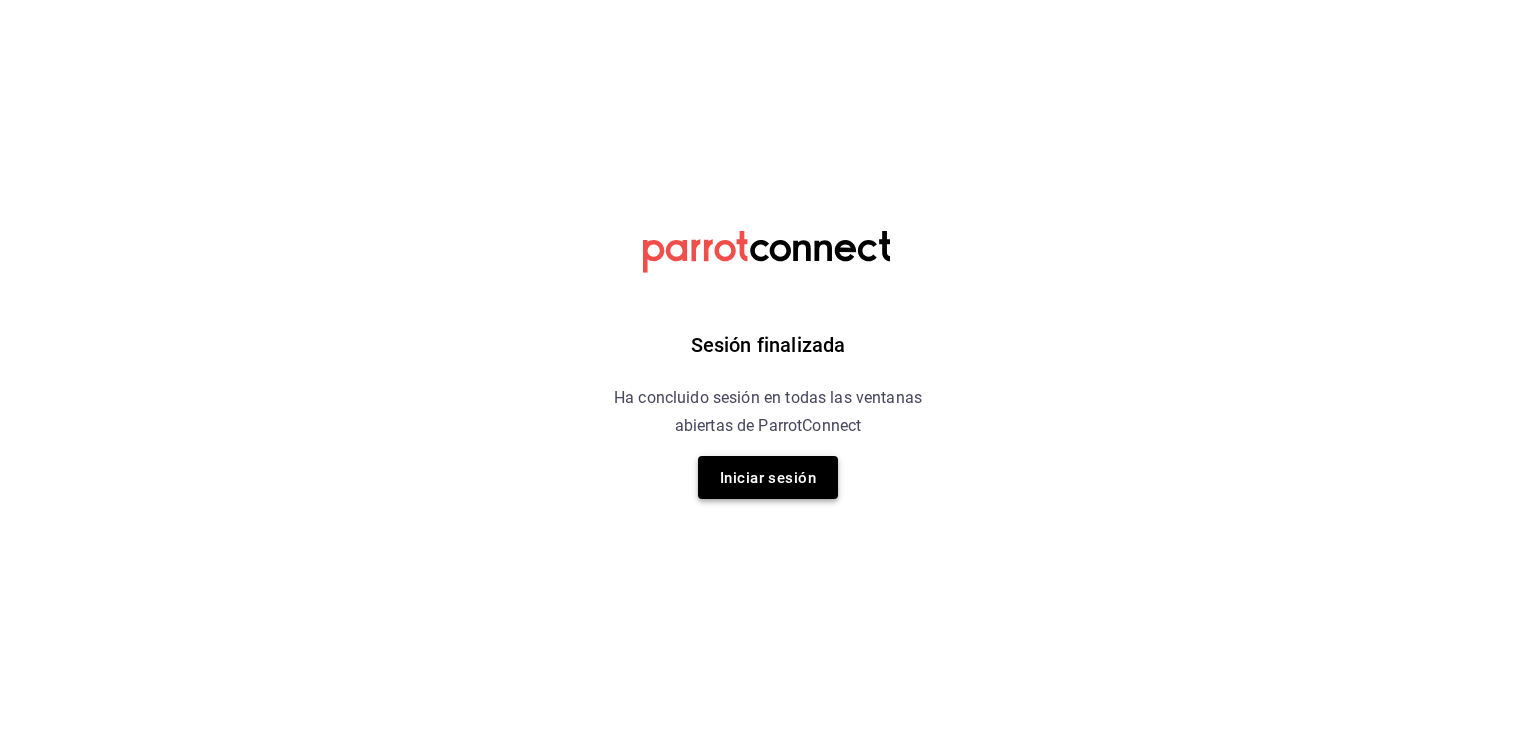 click on "Iniciar sesión" at bounding box center (768, 478) 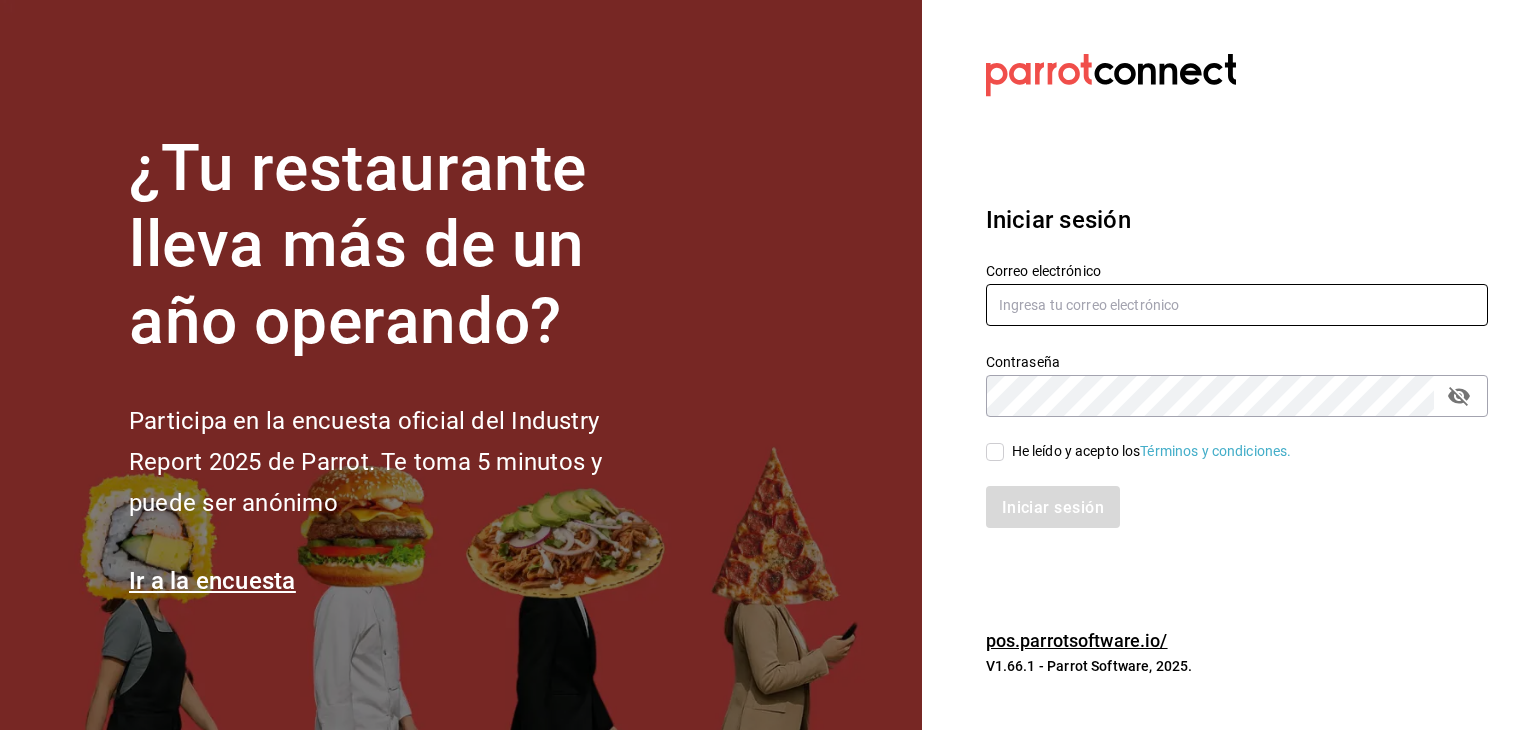 type on "multiuser@pickup.com" 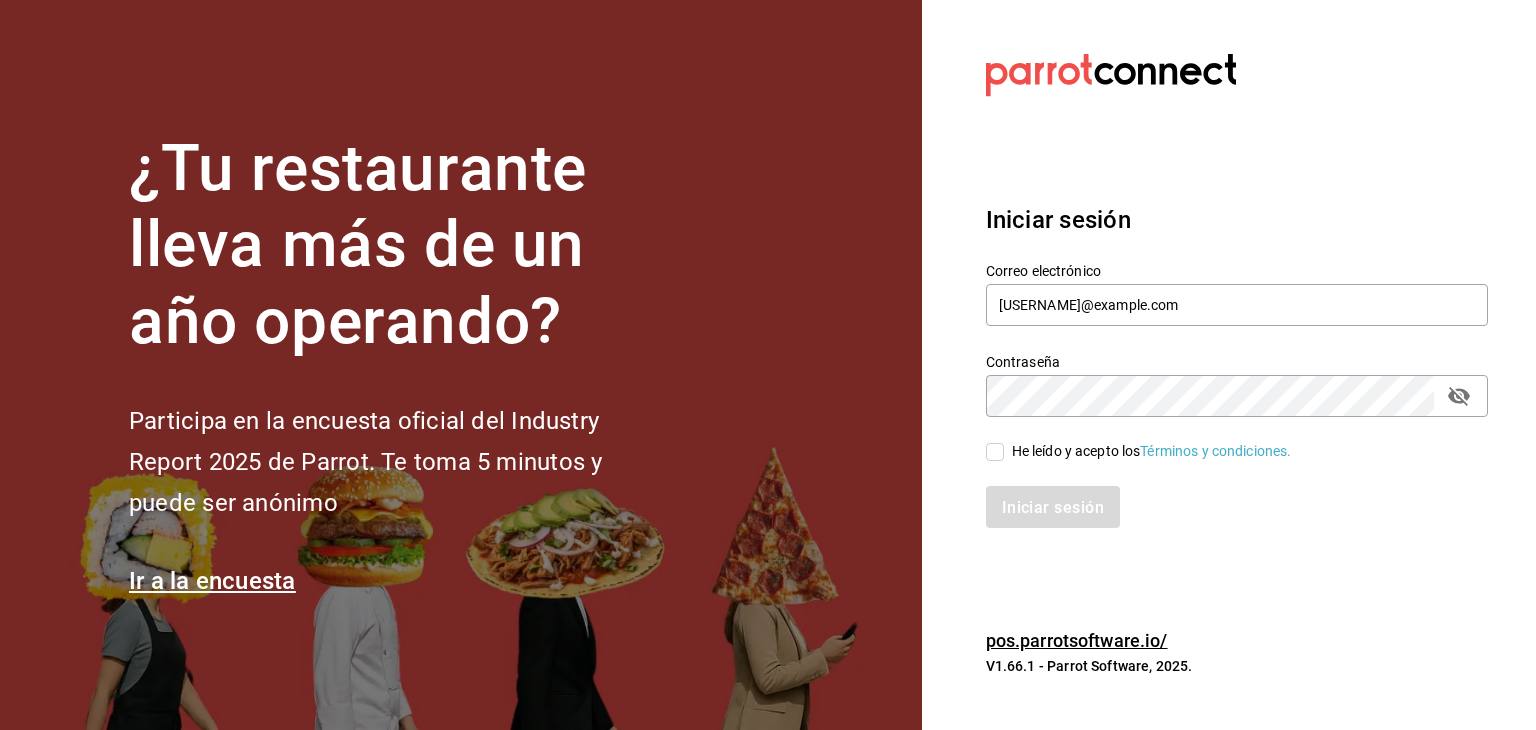 click on "He leído y acepto los  Términos y condiciones." at bounding box center (995, 452) 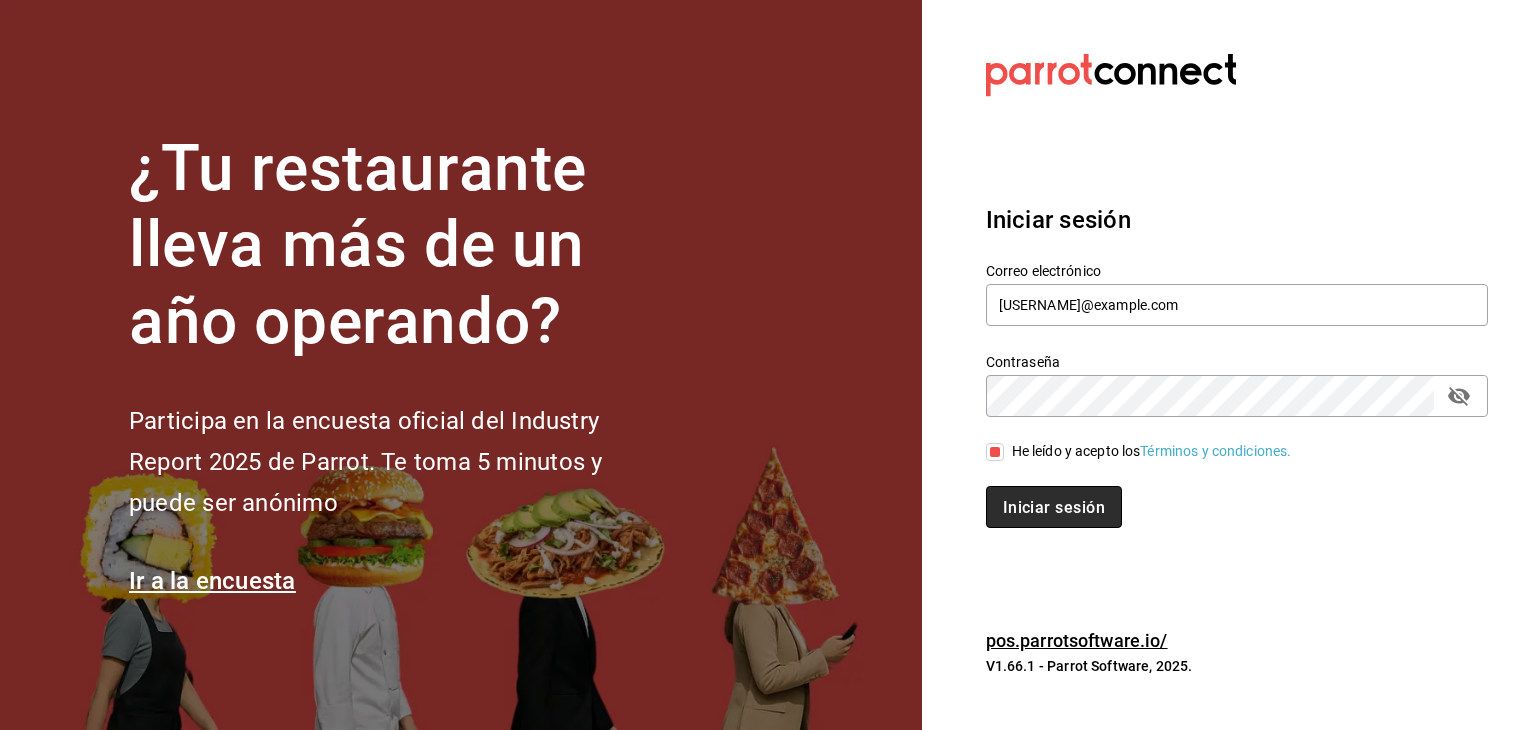 click on "Iniciar sesión" at bounding box center [1054, 507] 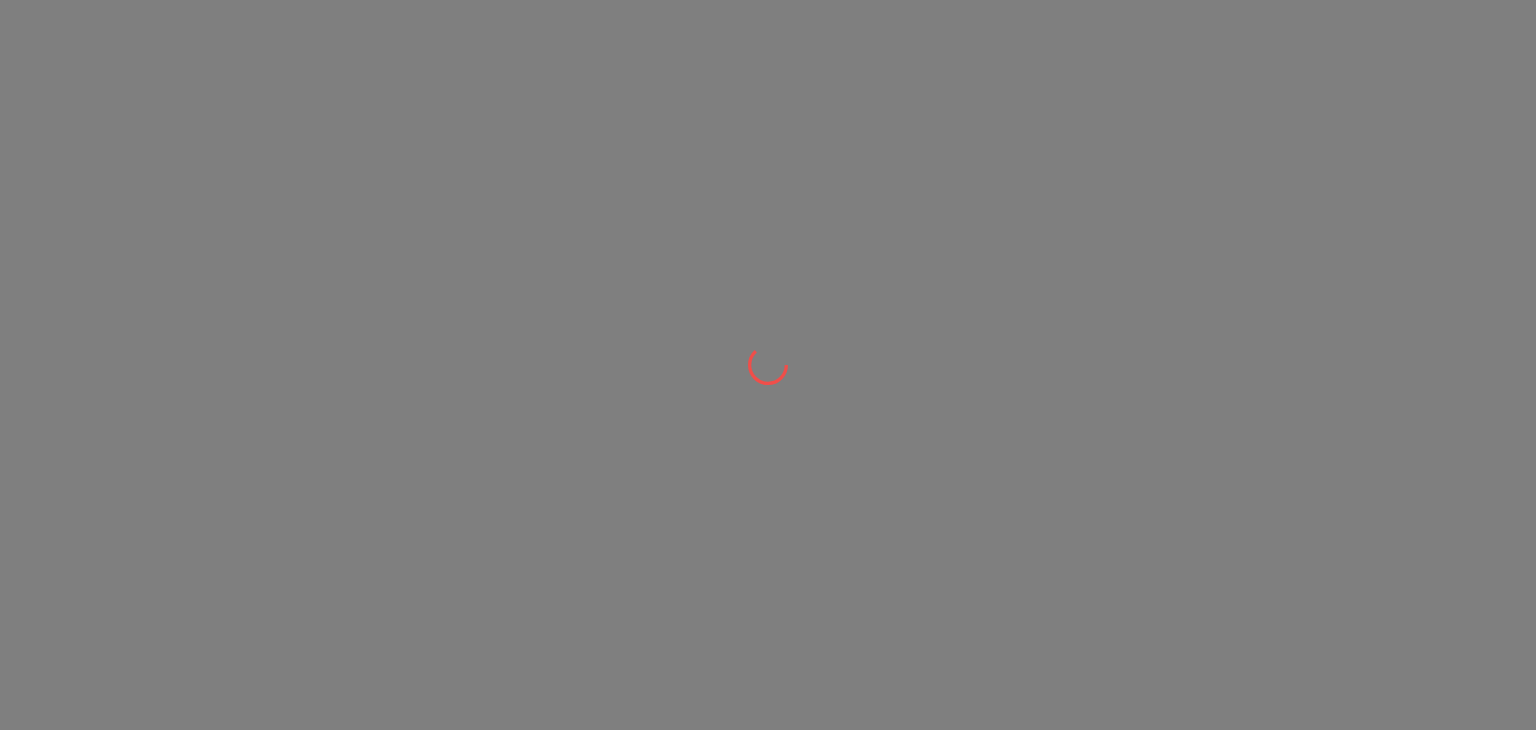 scroll, scrollTop: 0, scrollLeft: 0, axis: both 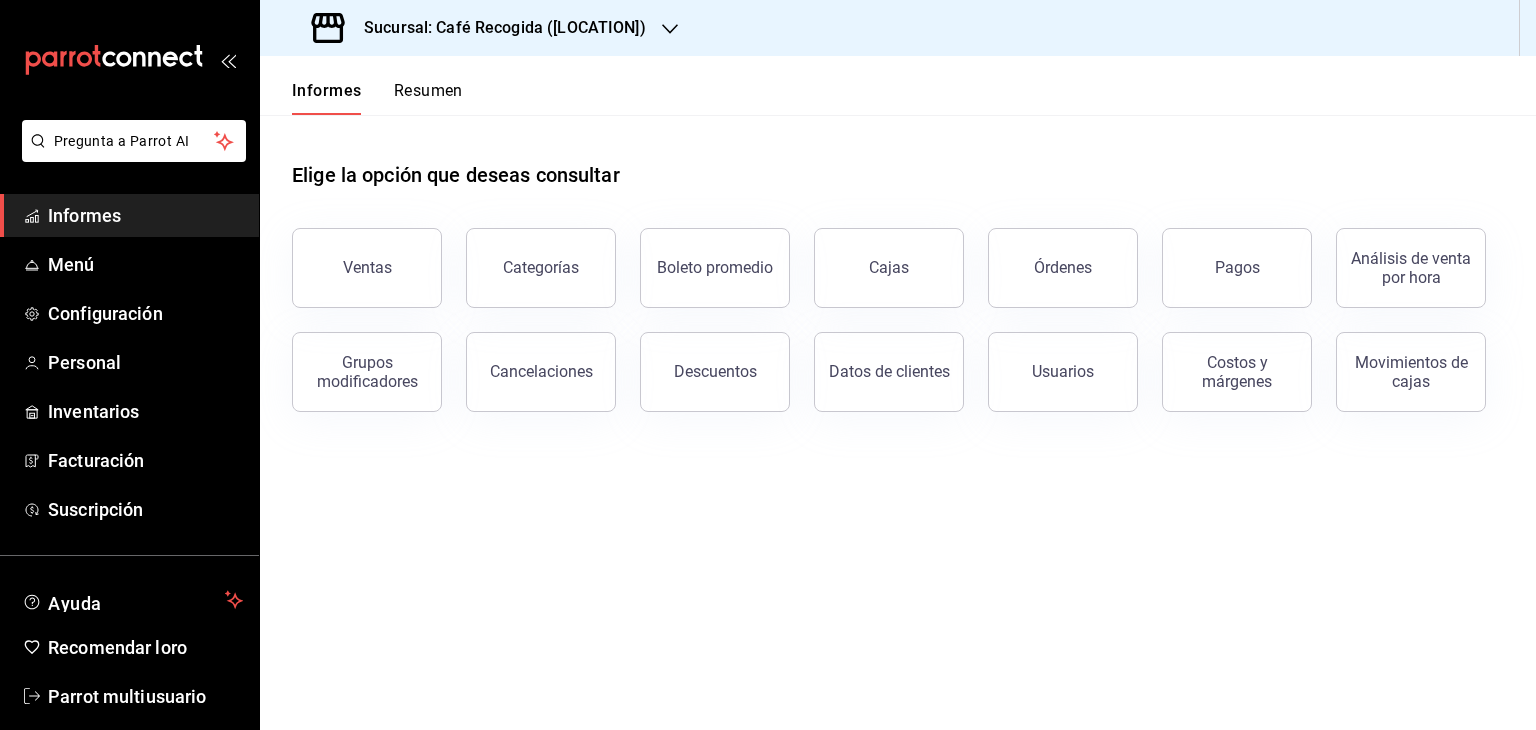 click on "Resumen" at bounding box center (428, 90) 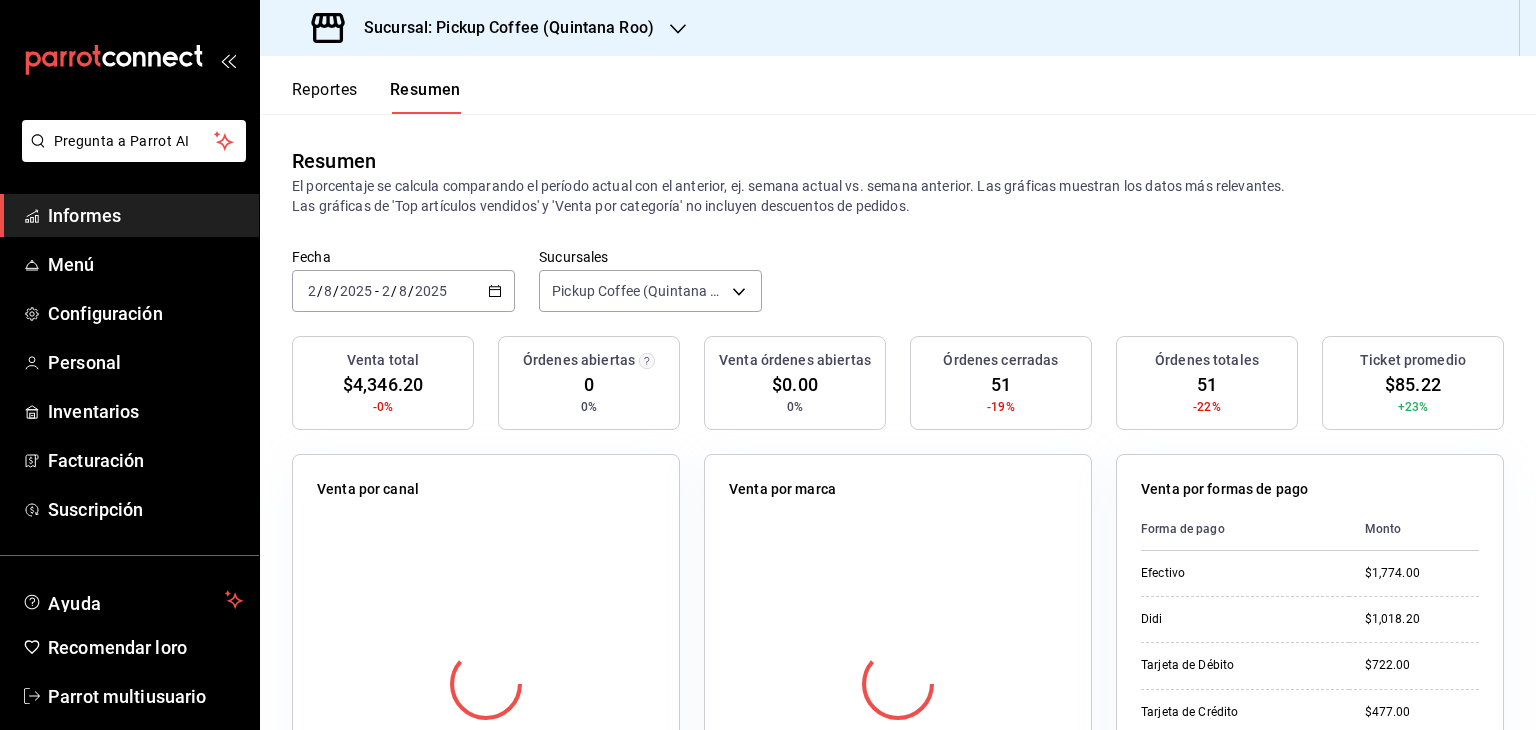 click on "Reportes" at bounding box center (325, 97) 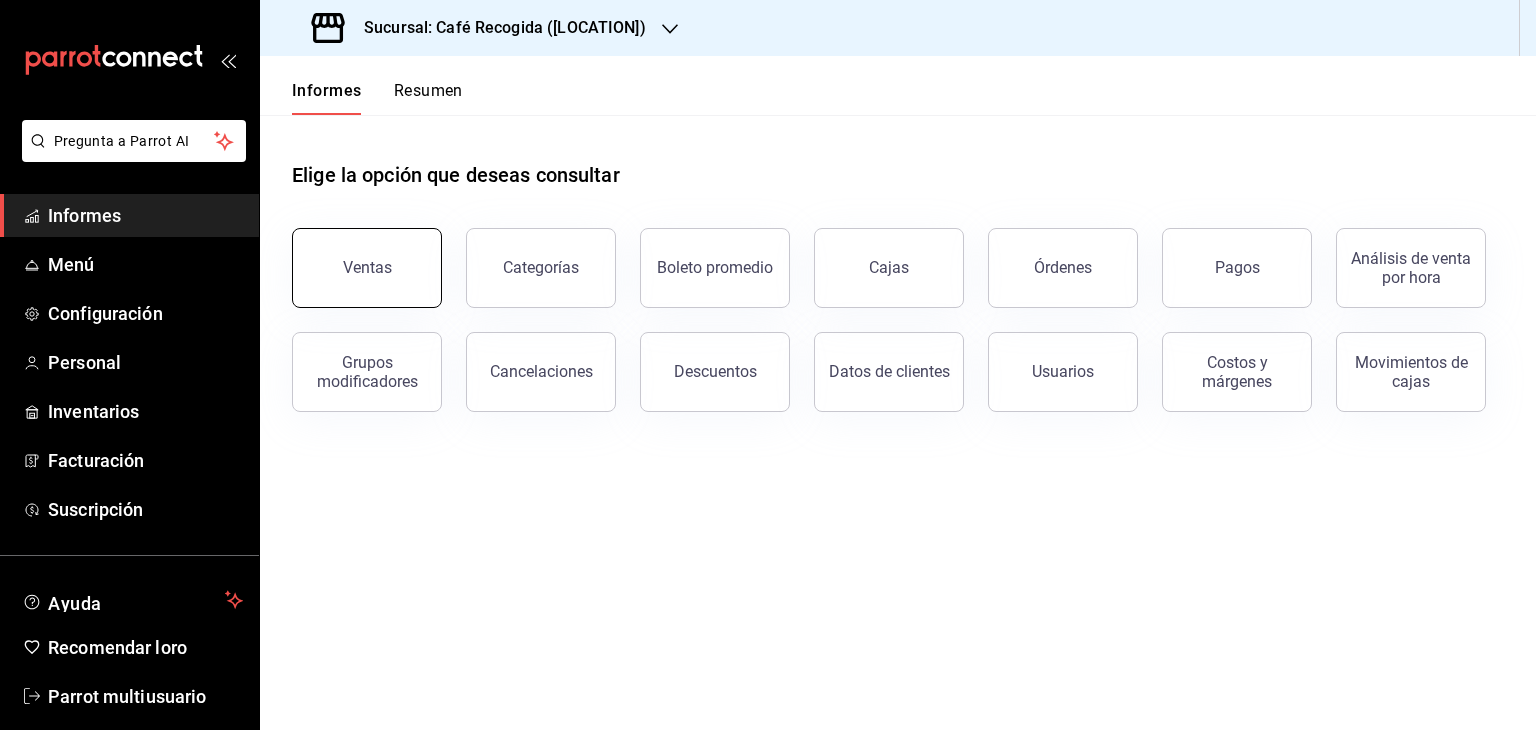 click on "Ventas" at bounding box center (367, 267) 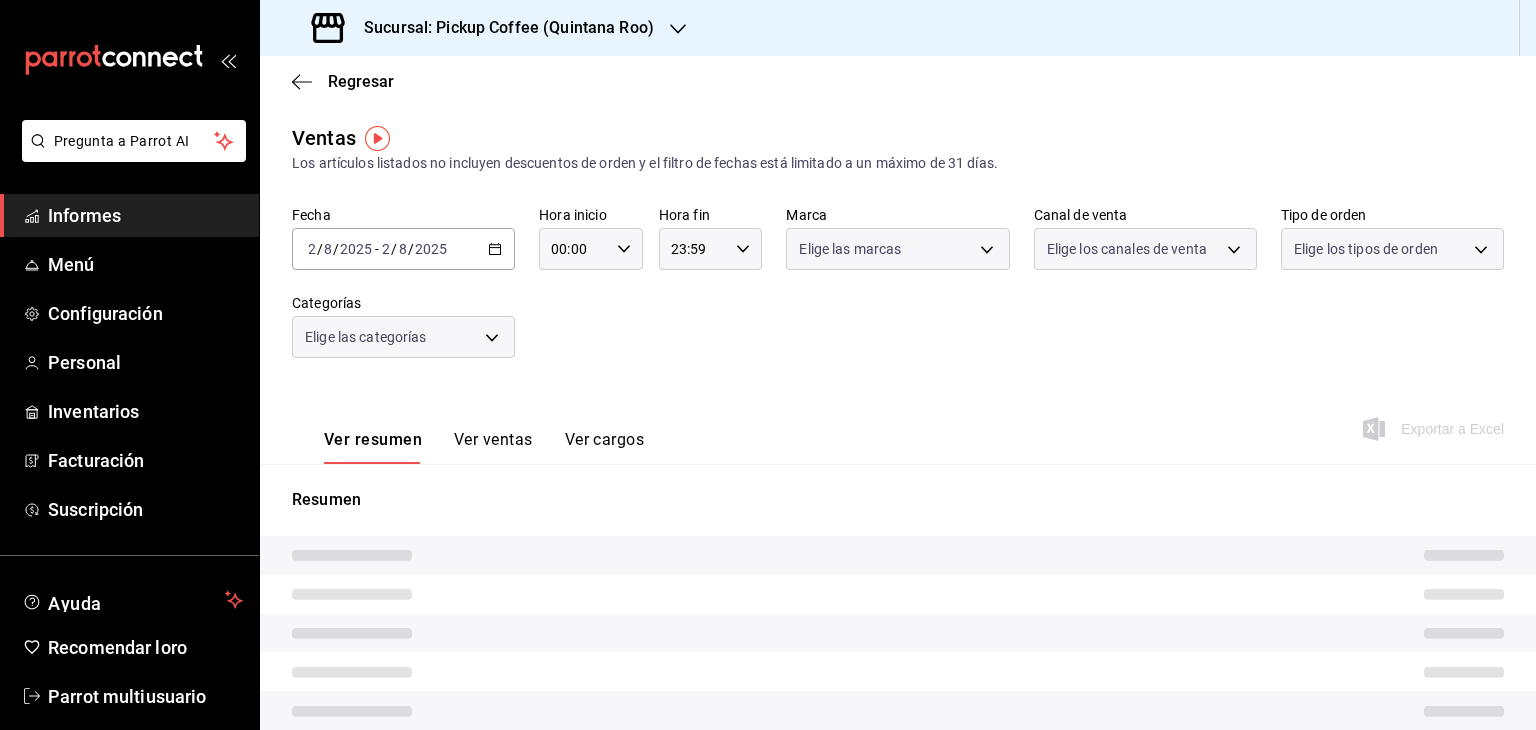 click 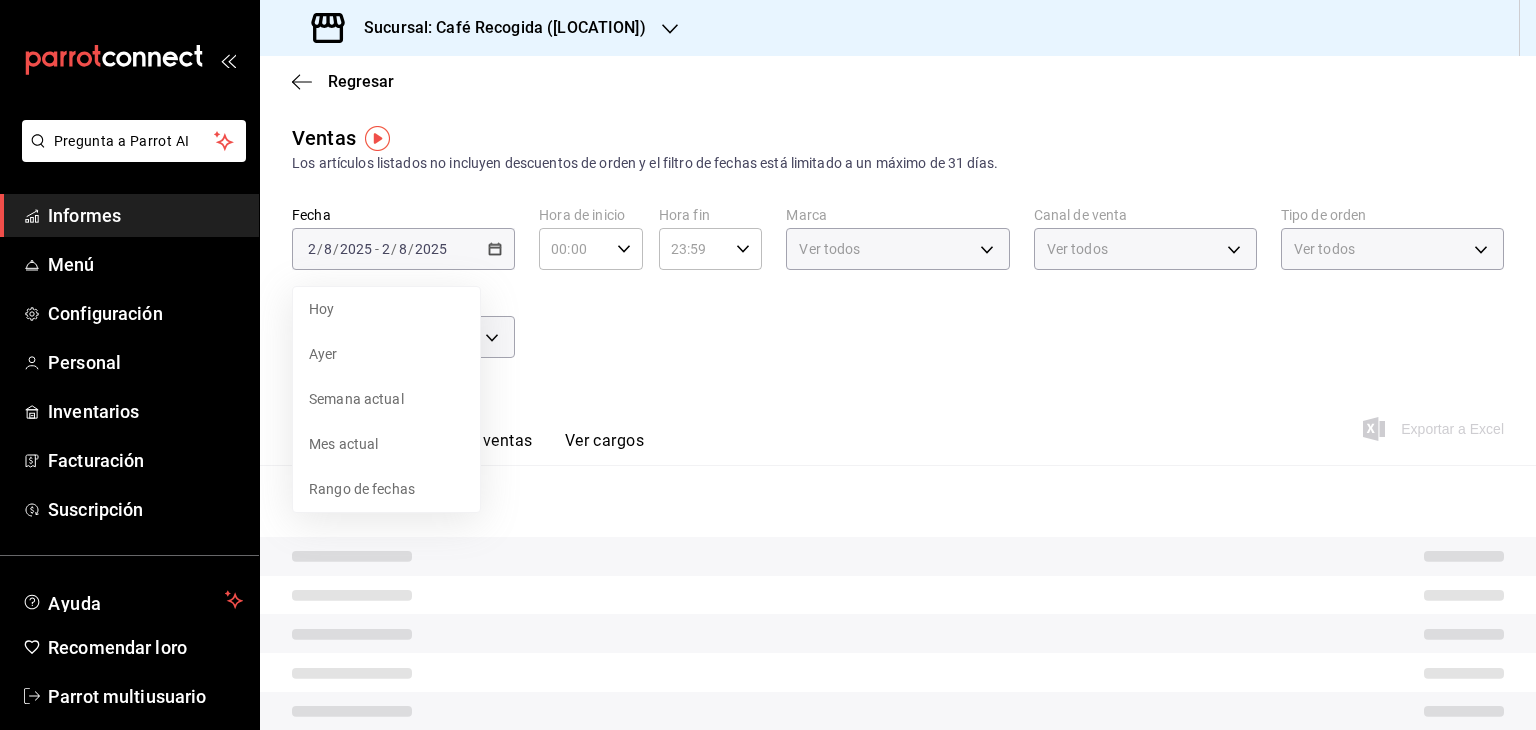 click on "Rango de fechas" at bounding box center (386, 489) 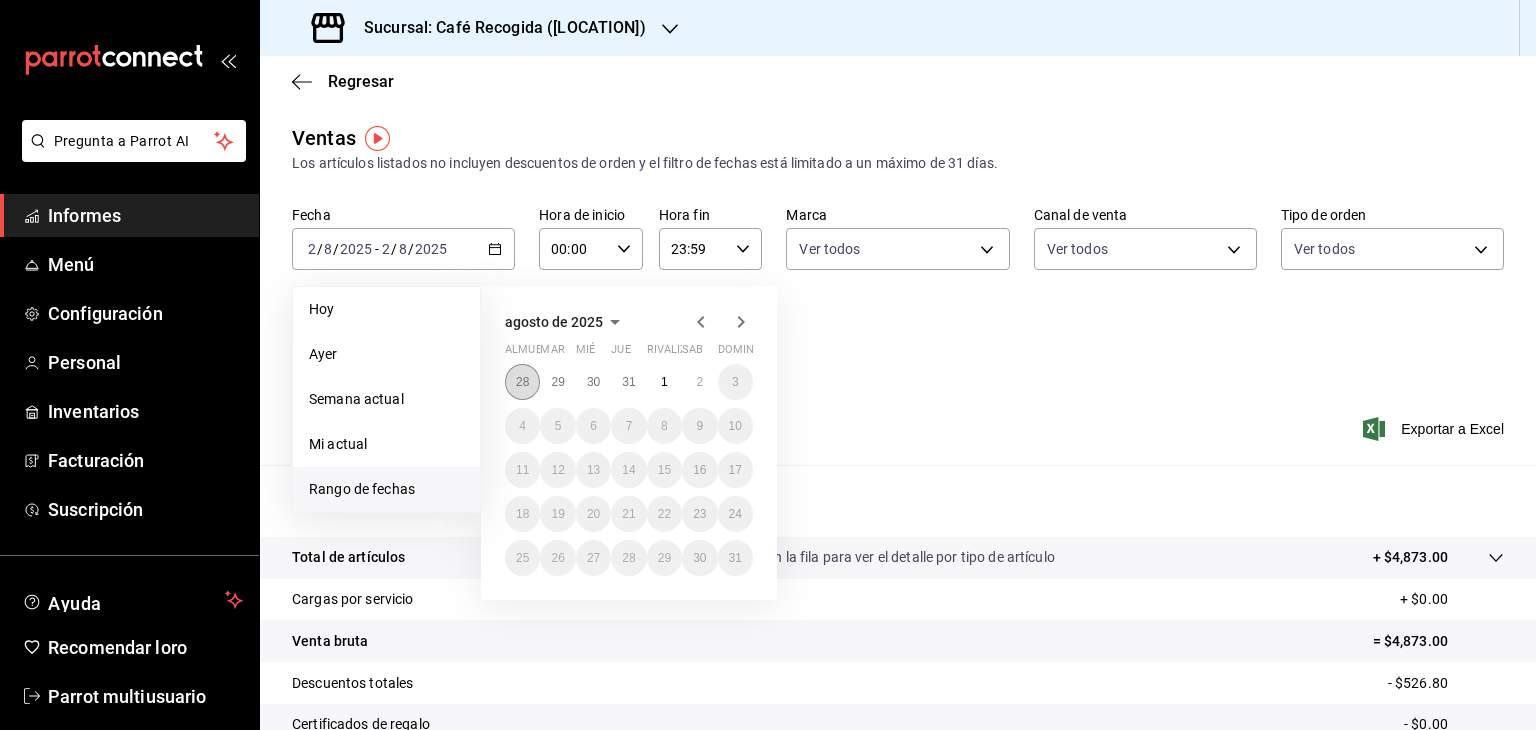 click on "28" at bounding box center (522, 382) 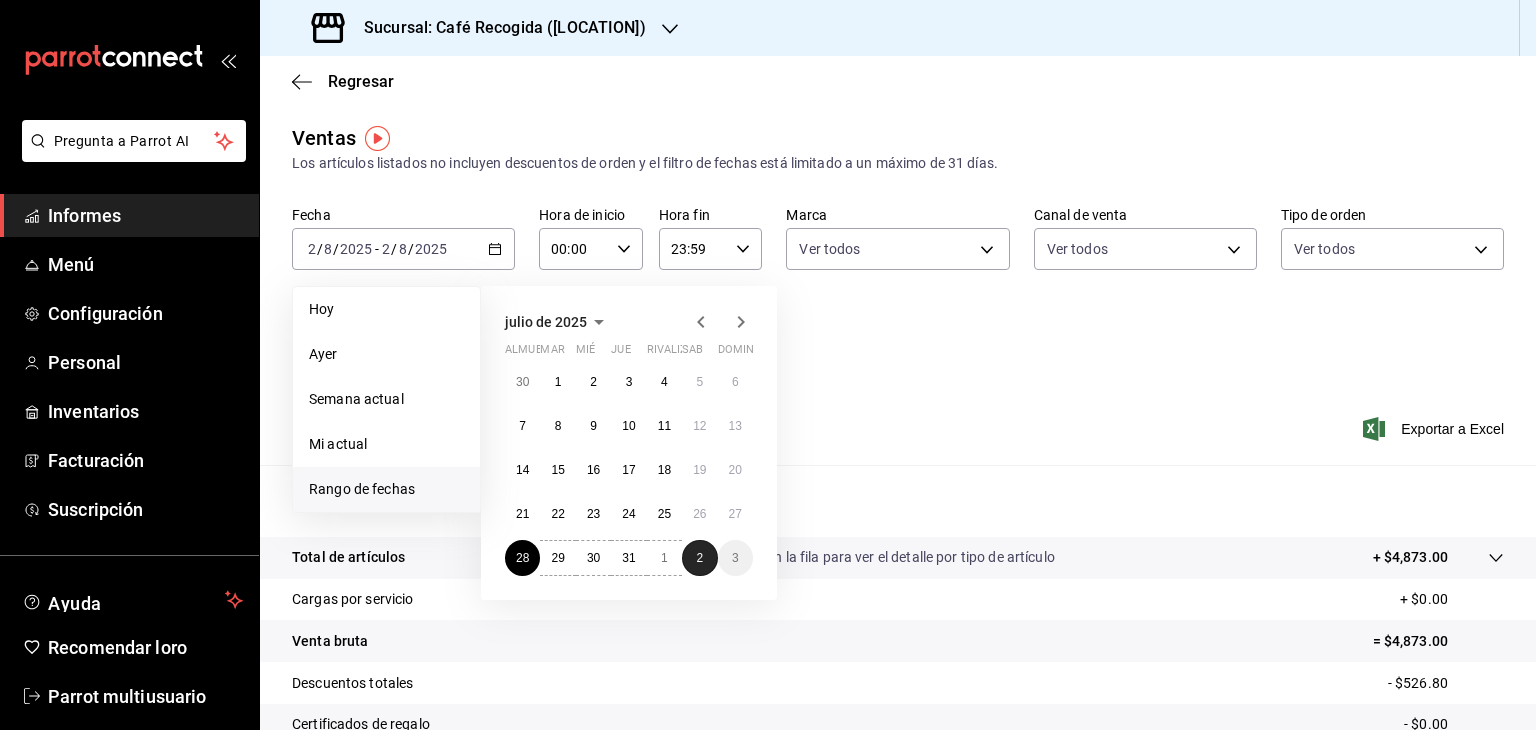 click on "2" at bounding box center (699, 558) 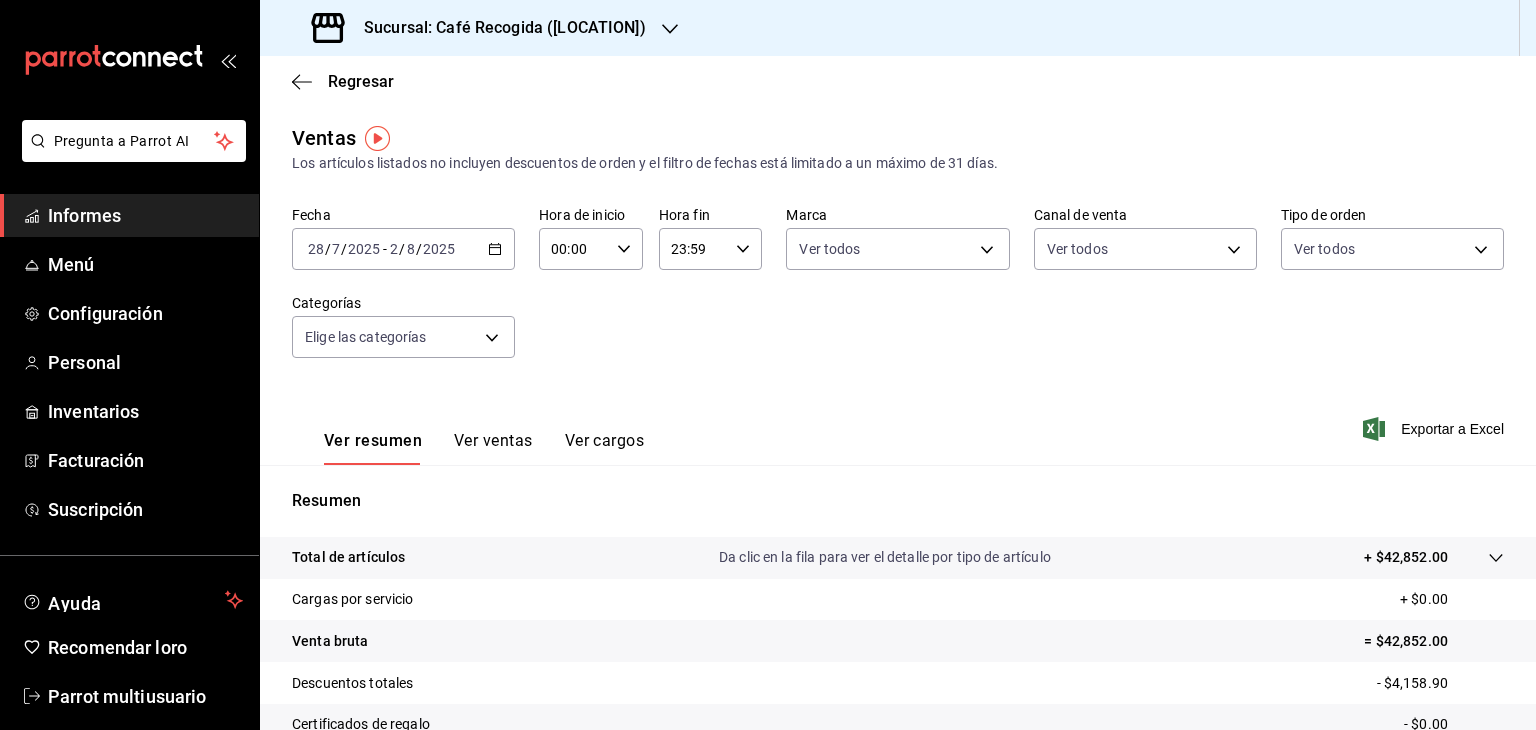 click on "Sucursal: Café Recogida (Quintana Roo)" at bounding box center (505, 27) 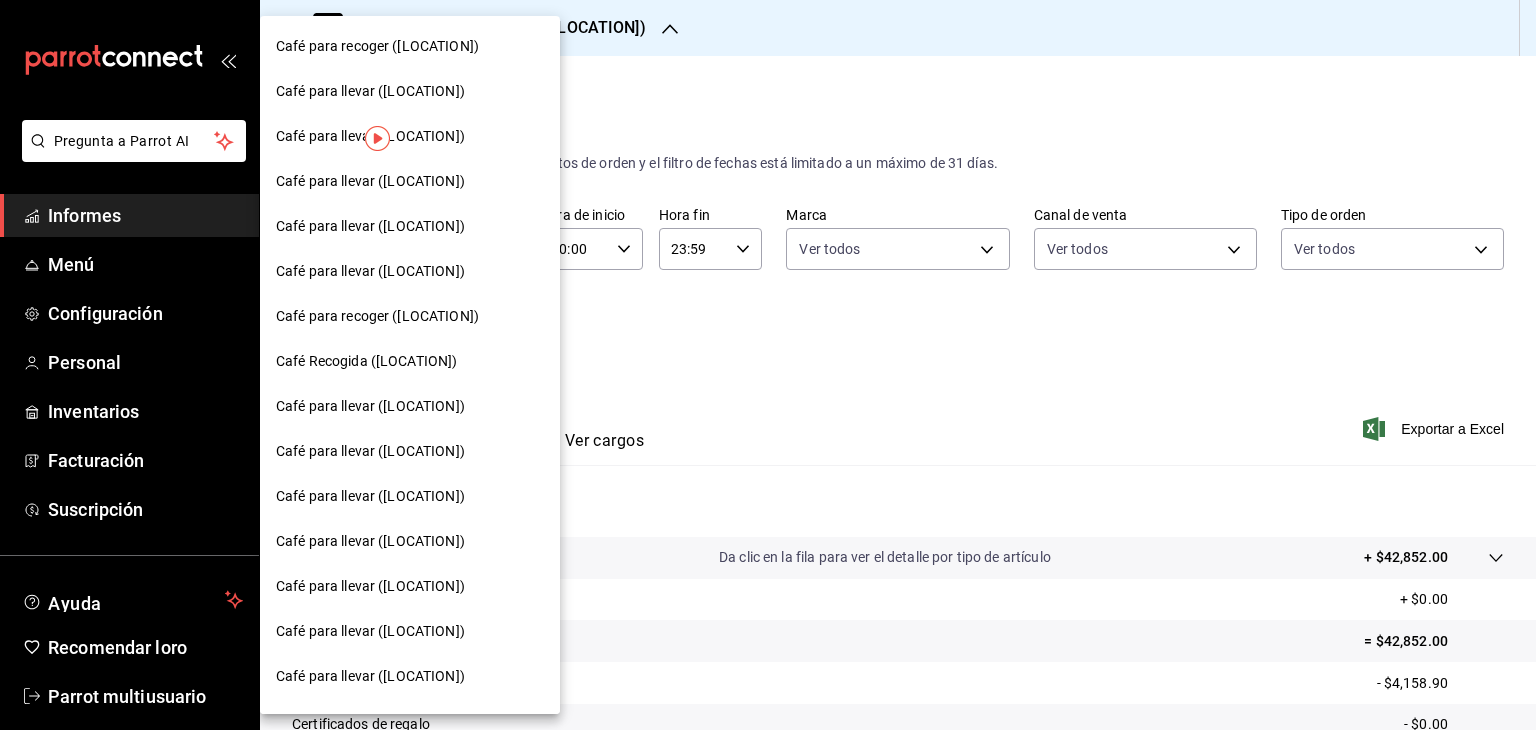 scroll, scrollTop: 610, scrollLeft: 0, axis: vertical 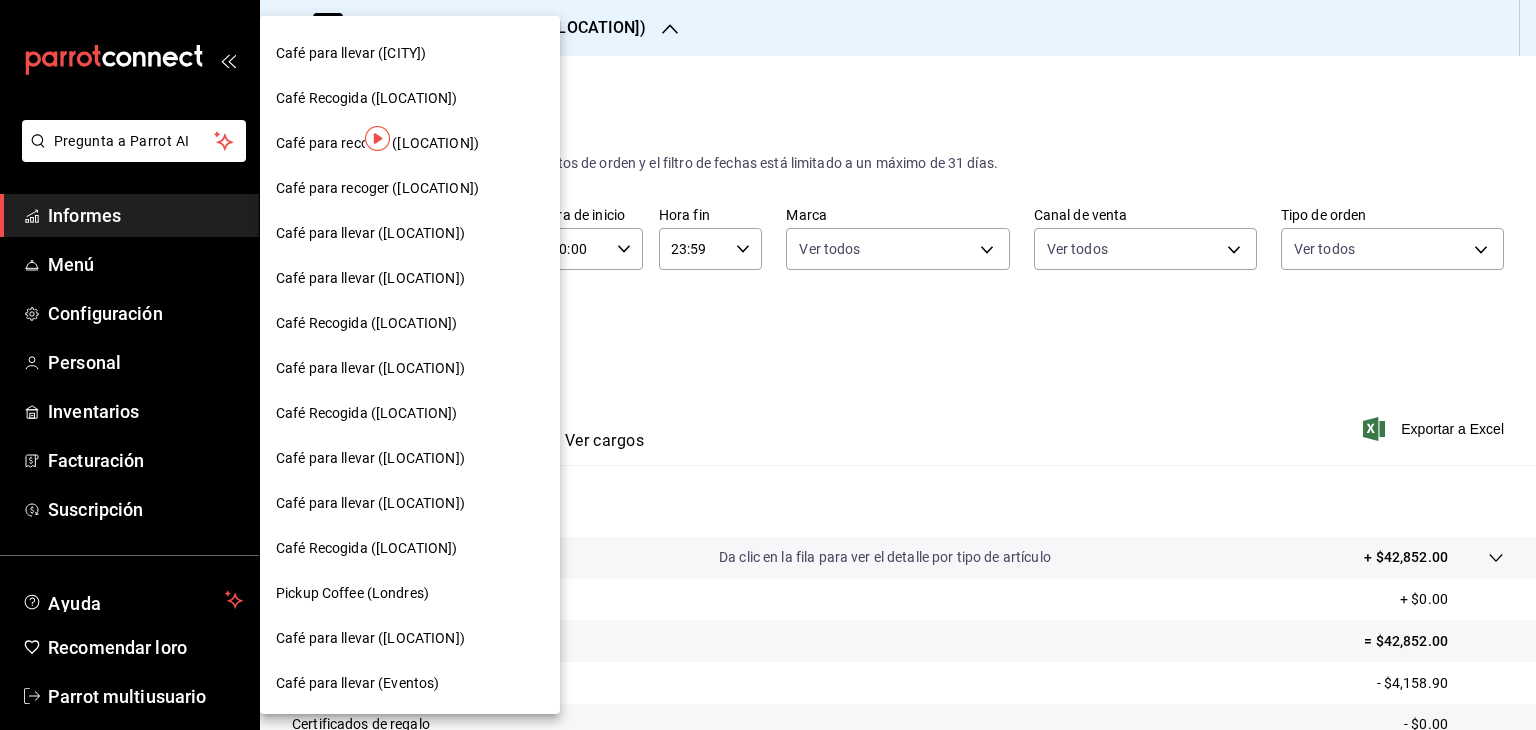 click on "Café para llevar (Paseo UNAM)" at bounding box center (370, 503) 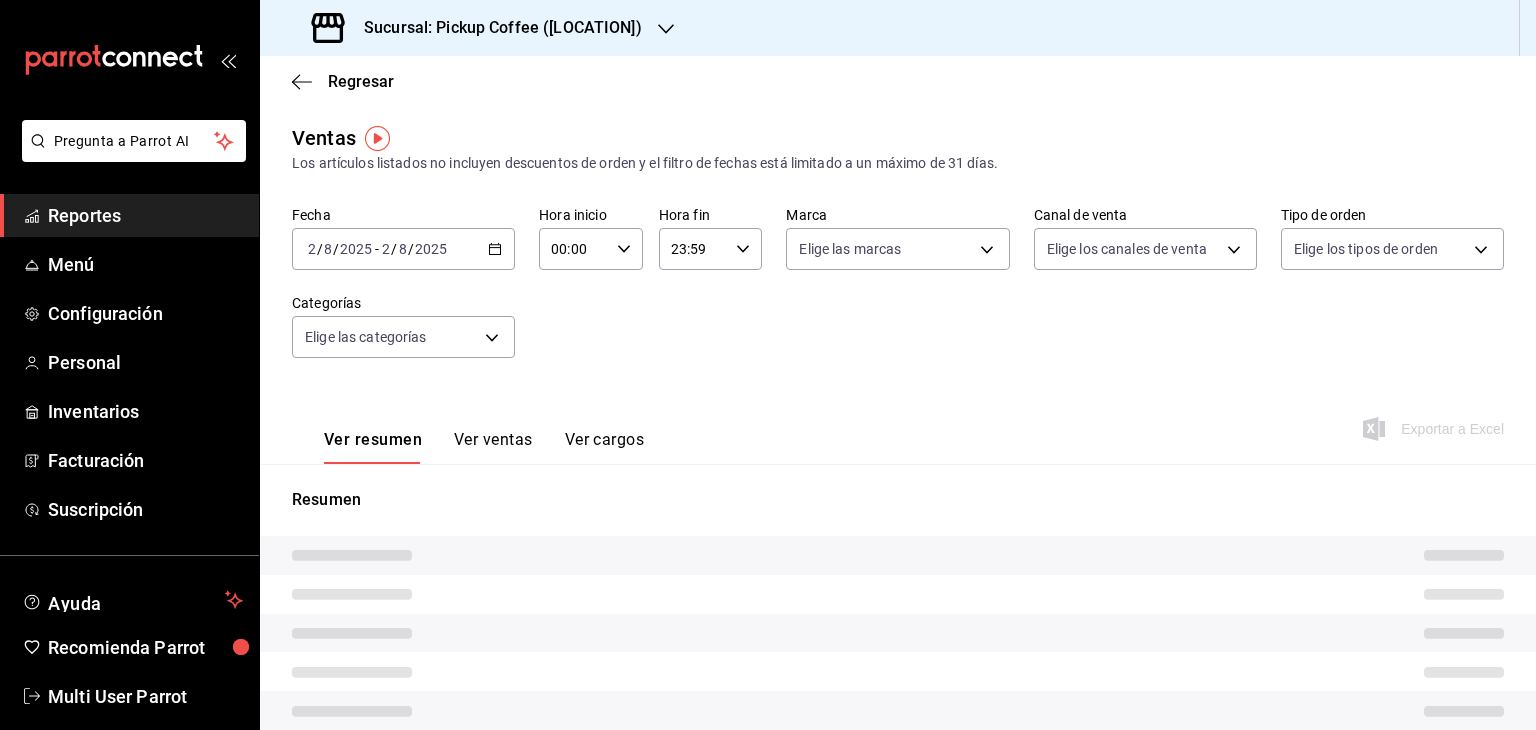 click on "Fecha 2025-08-02 2 / 8 / 2025 - 2025-08-02 2 / 8 / 2025 Hora inicio 00:00 Hora inicio Hora fin 23:59 Hora fin Marca Elige las marcas Canal de venta Elige los canales de venta Tipo de orden Elige los tipos de orden Categorías Elige las categorías" at bounding box center (898, 294) 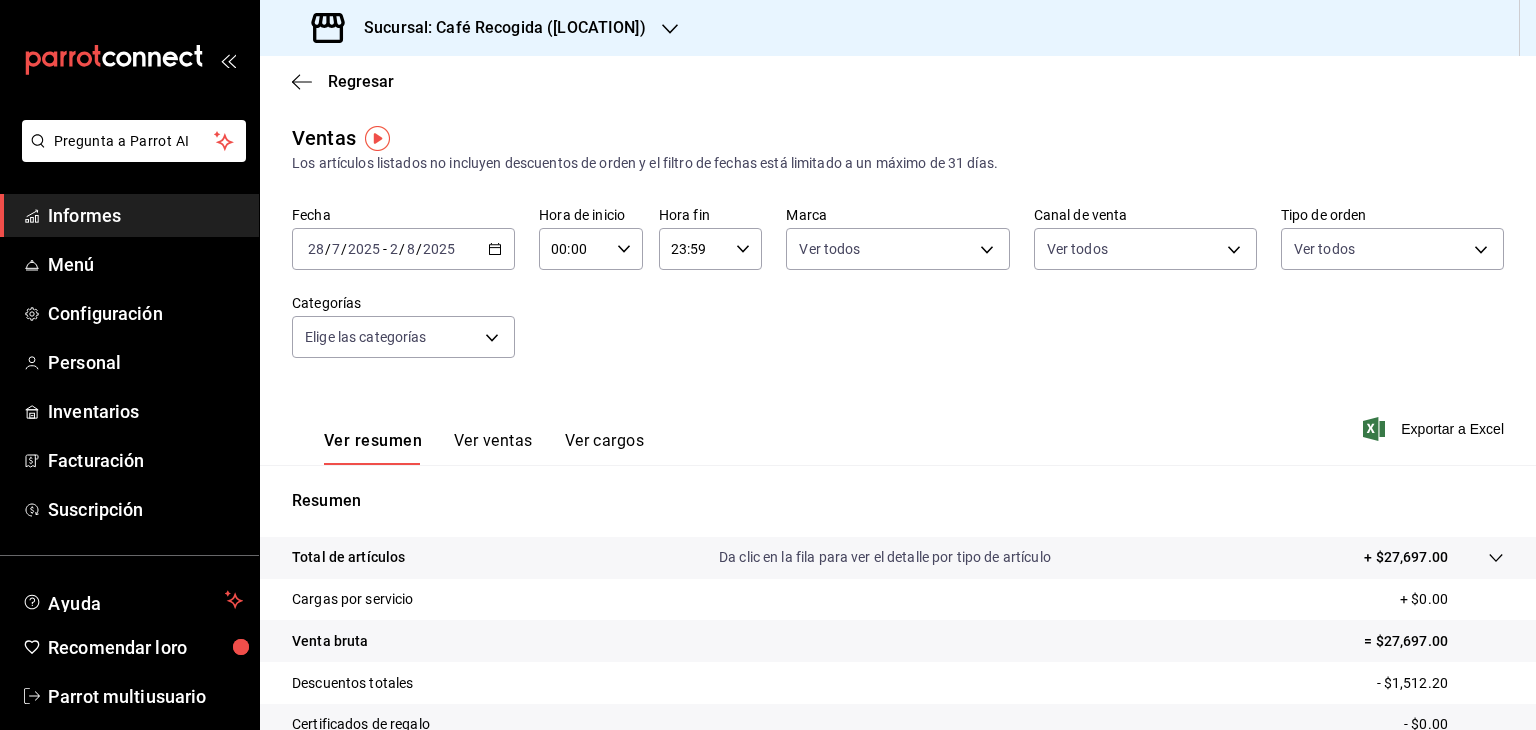 click 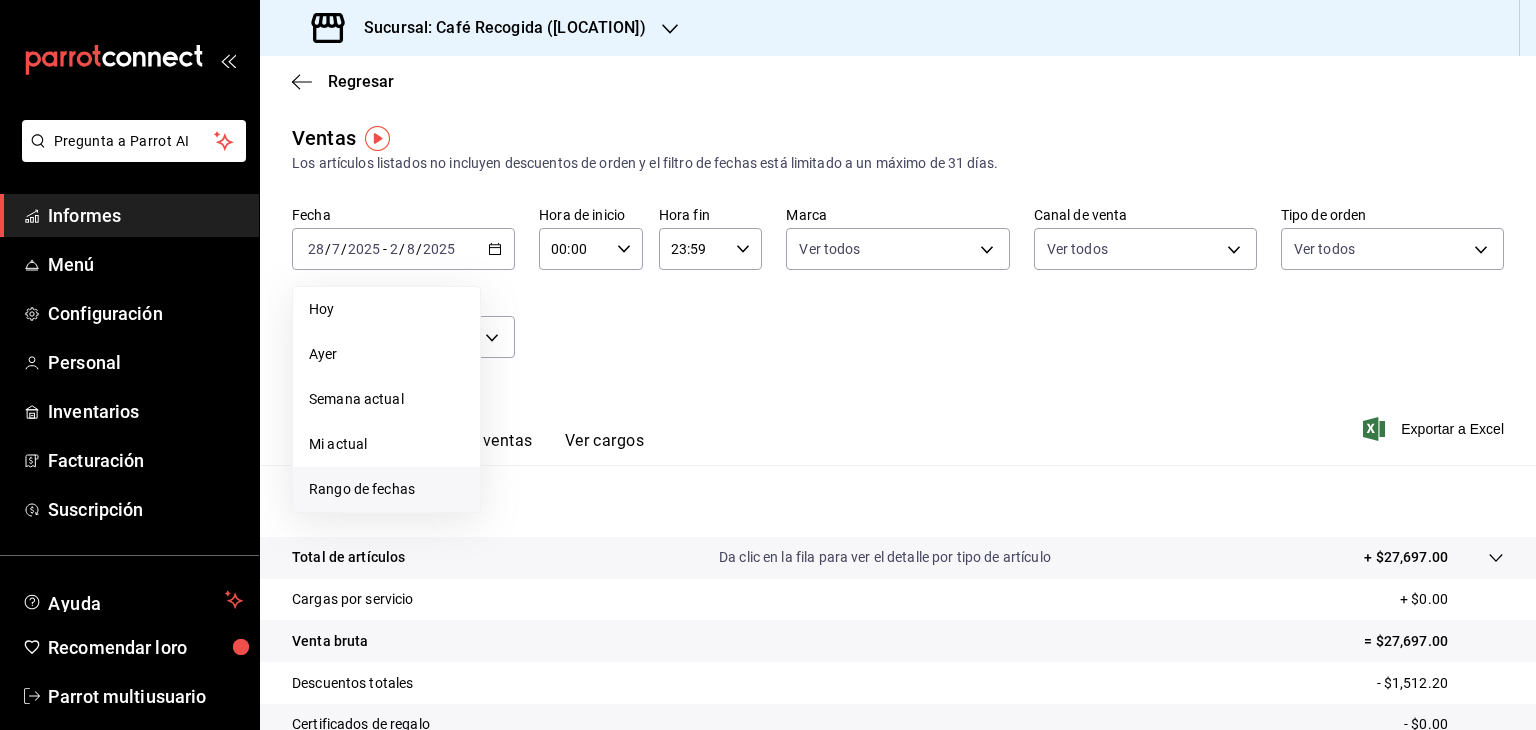 click on "Rango de fechas" at bounding box center (362, 489) 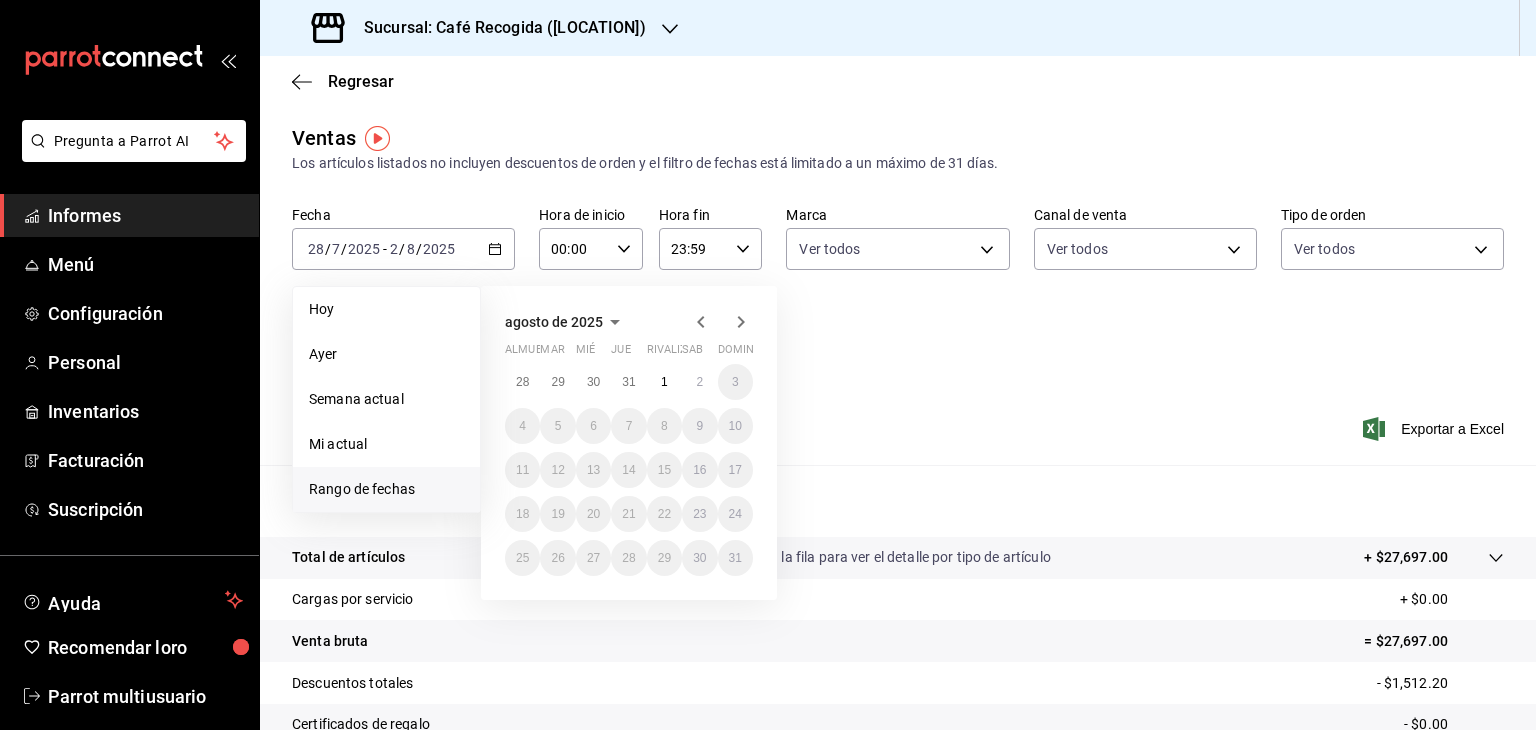 click 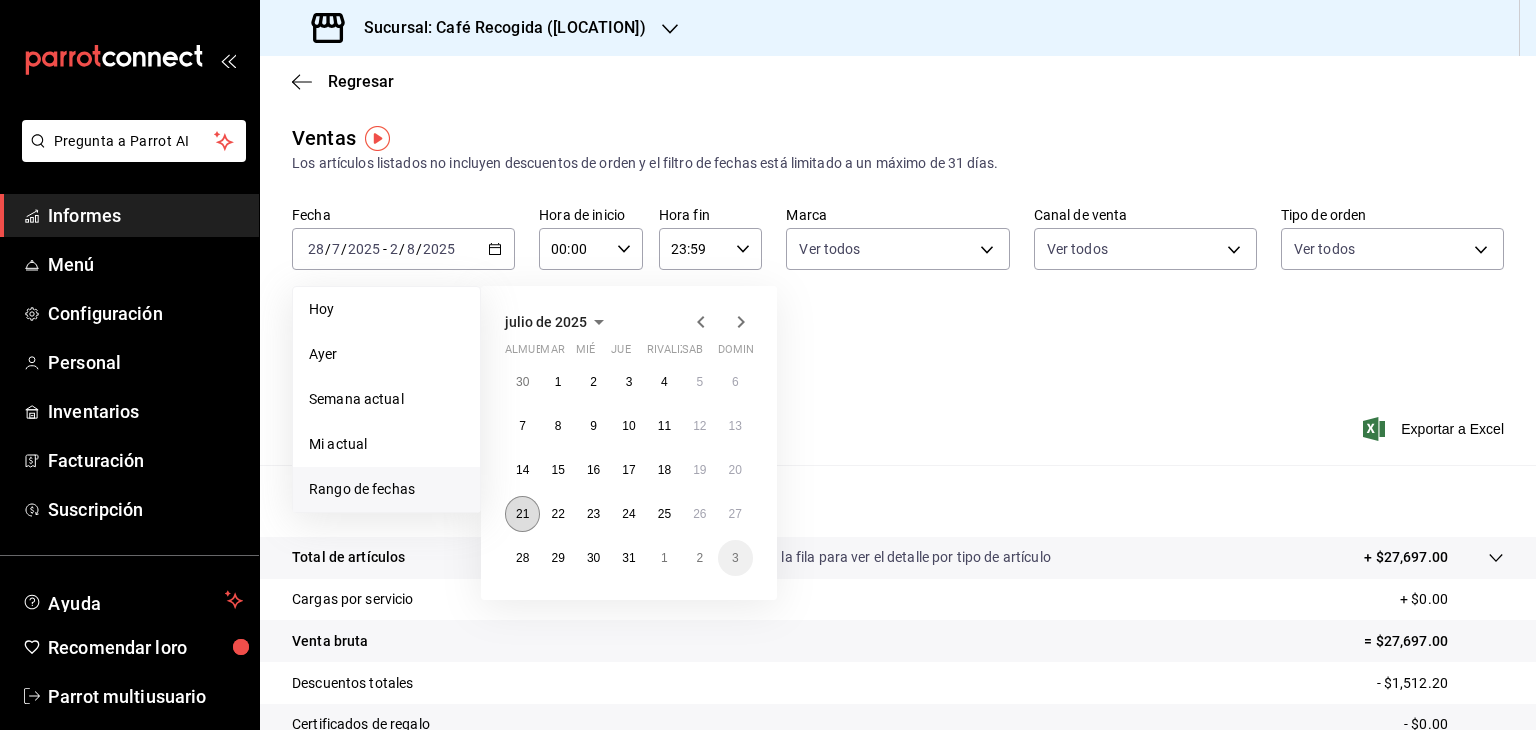 click on "21" at bounding box center (522, 514) 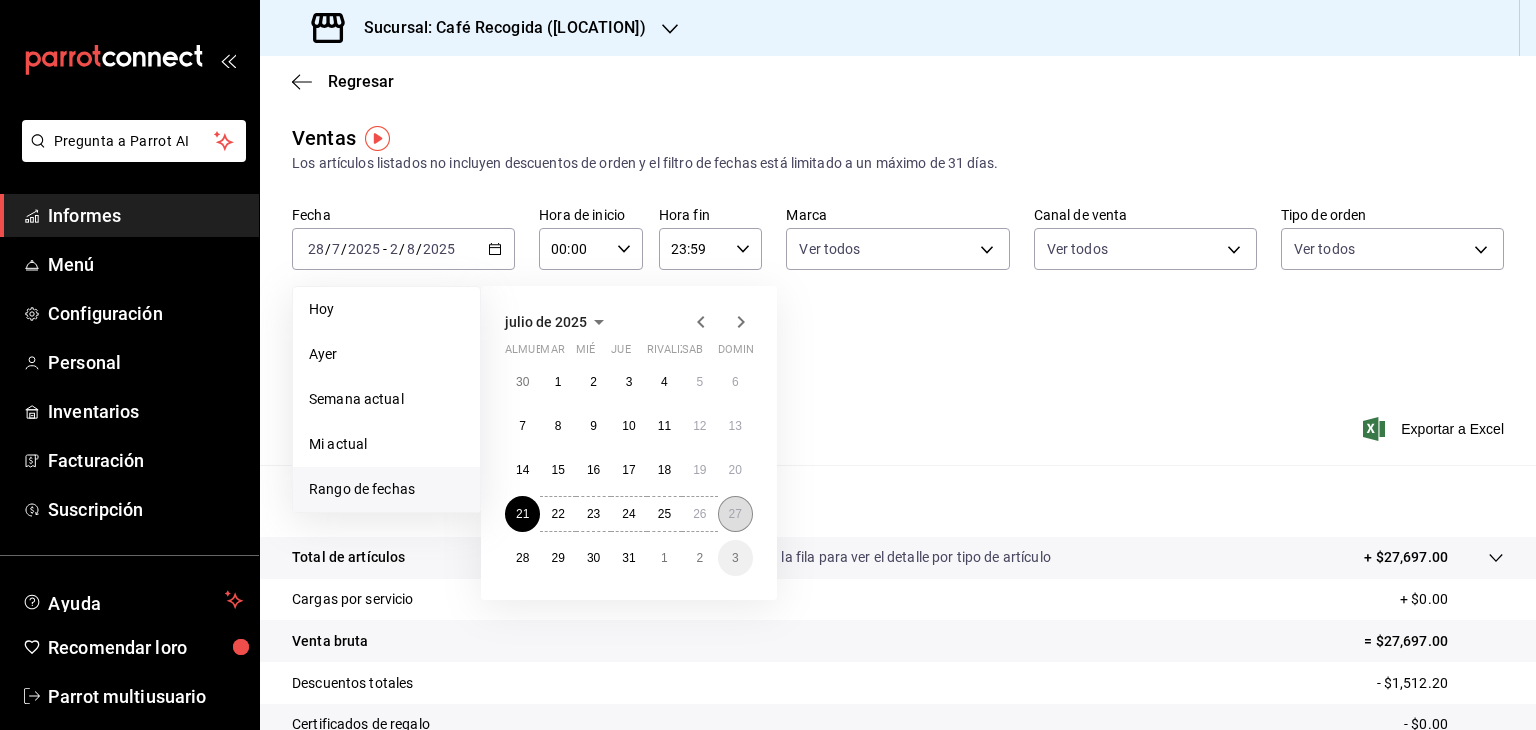 click on "27" at bounding box center (735, 514) 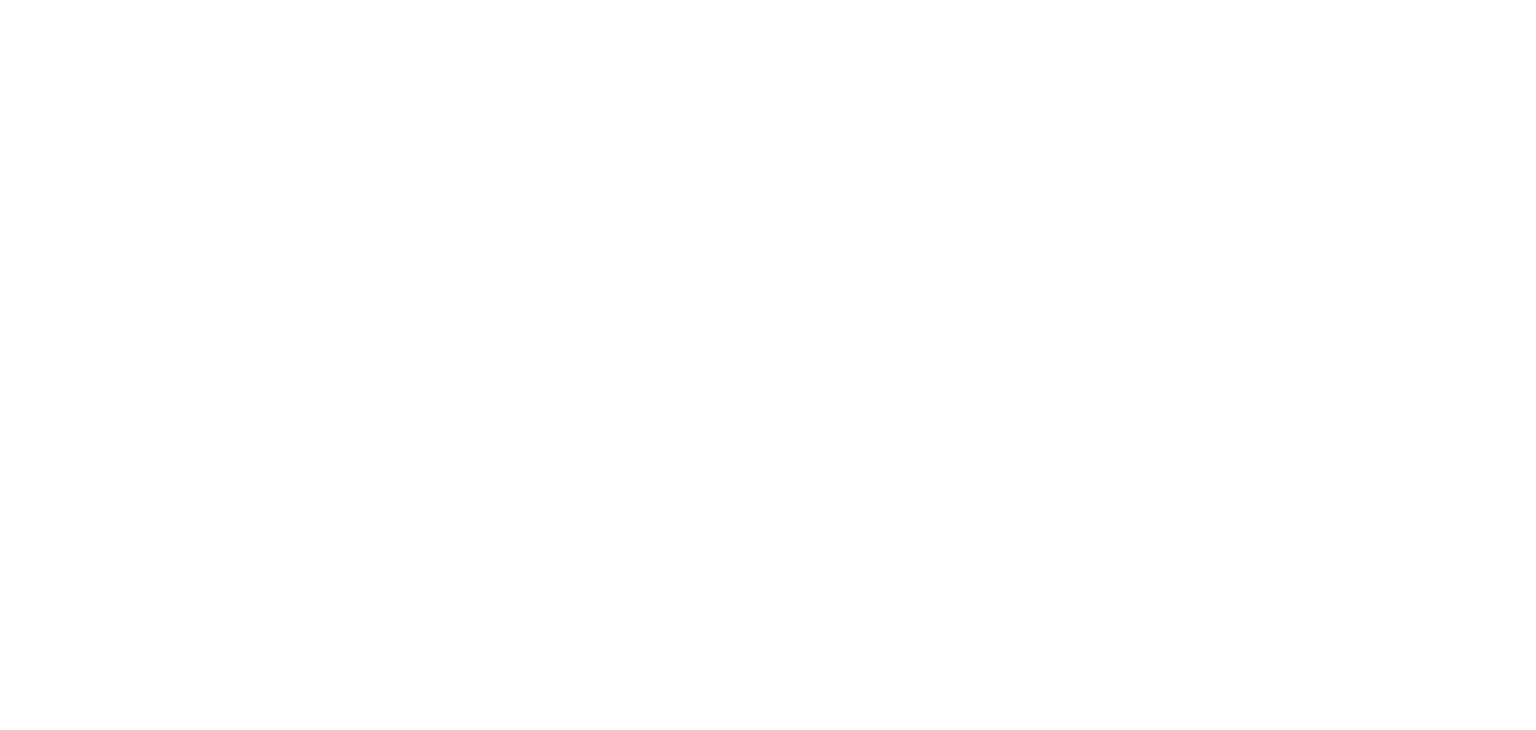 scroll, scrollTop: 0, scrollLeft: 0, axis: both 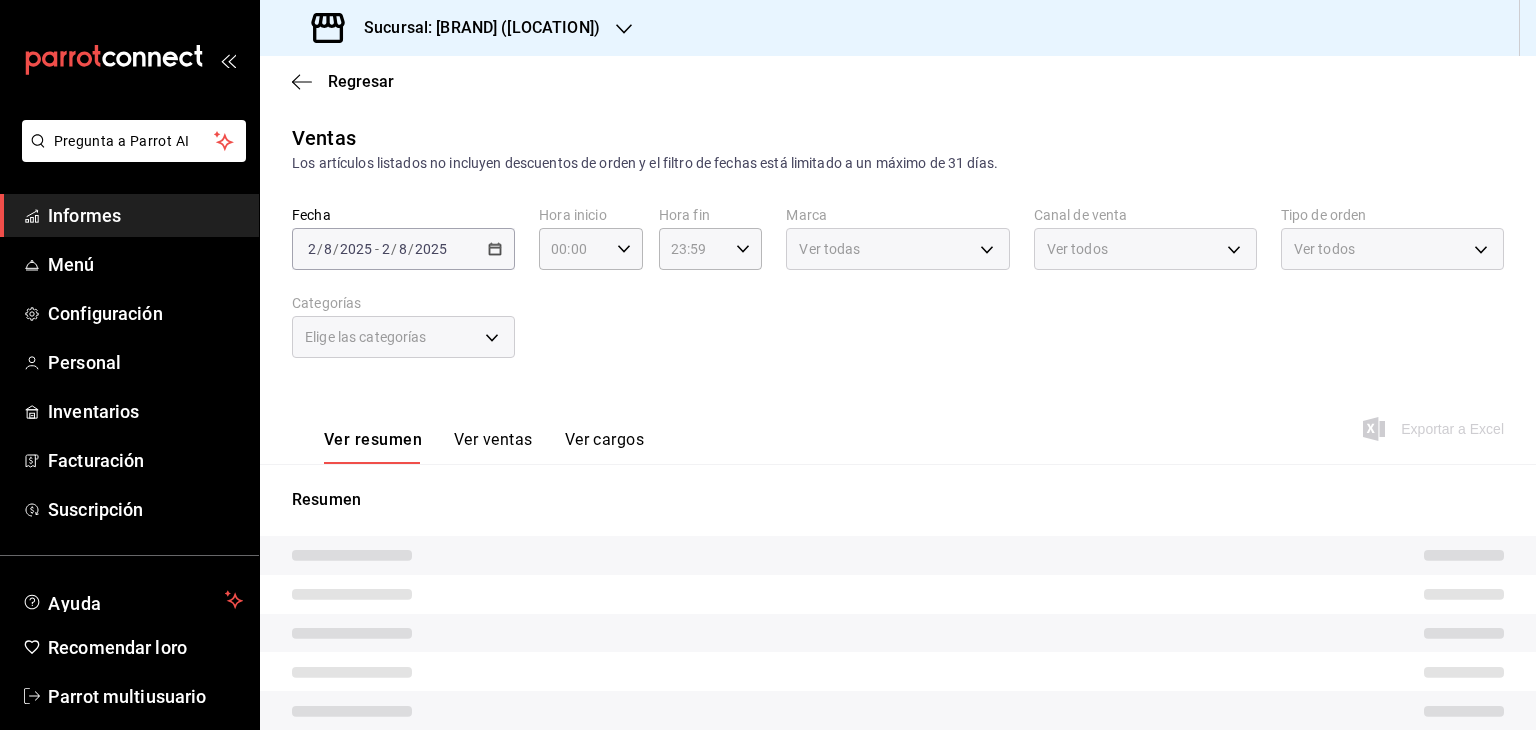 click on "Ventas Los artículos listados no incluyen descuentos de orden y el filtro de fechas está limitado a un máximo de 31 días. Fecha [DATE] [DATE] - [DATE] [DATE] Hora inicio 00:00 Hora inicio Hora fin 23:59 Hora fin Marca Ver todas Canal de venta Ver todos Tipo de orden Ver todos Categorías Elige las categorías Ver resumen Ver ventas Ver cargos Exportar a Excel Resumen" at bounding box center (898, 532) 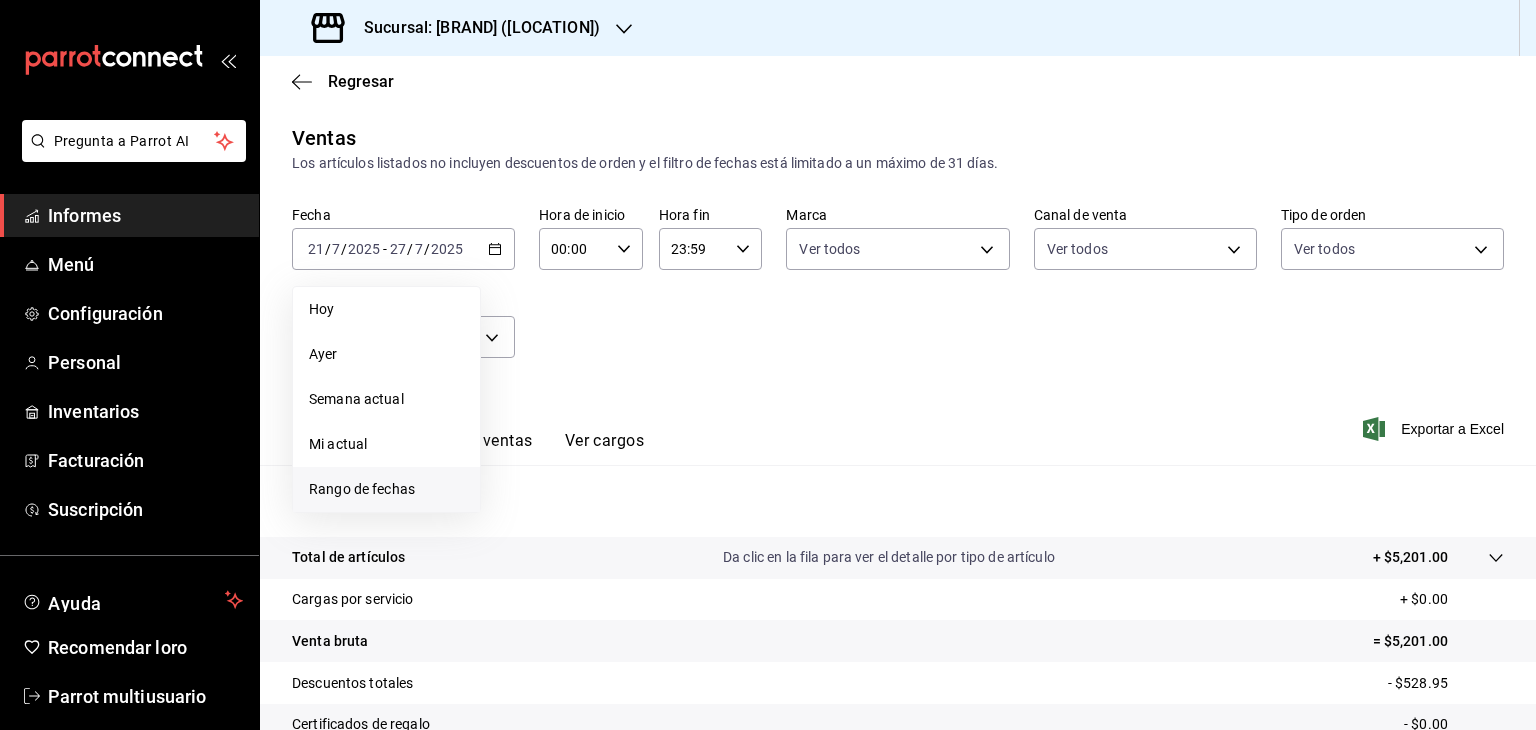 click on "Rango de fechas" at bounding box center [362, 489] 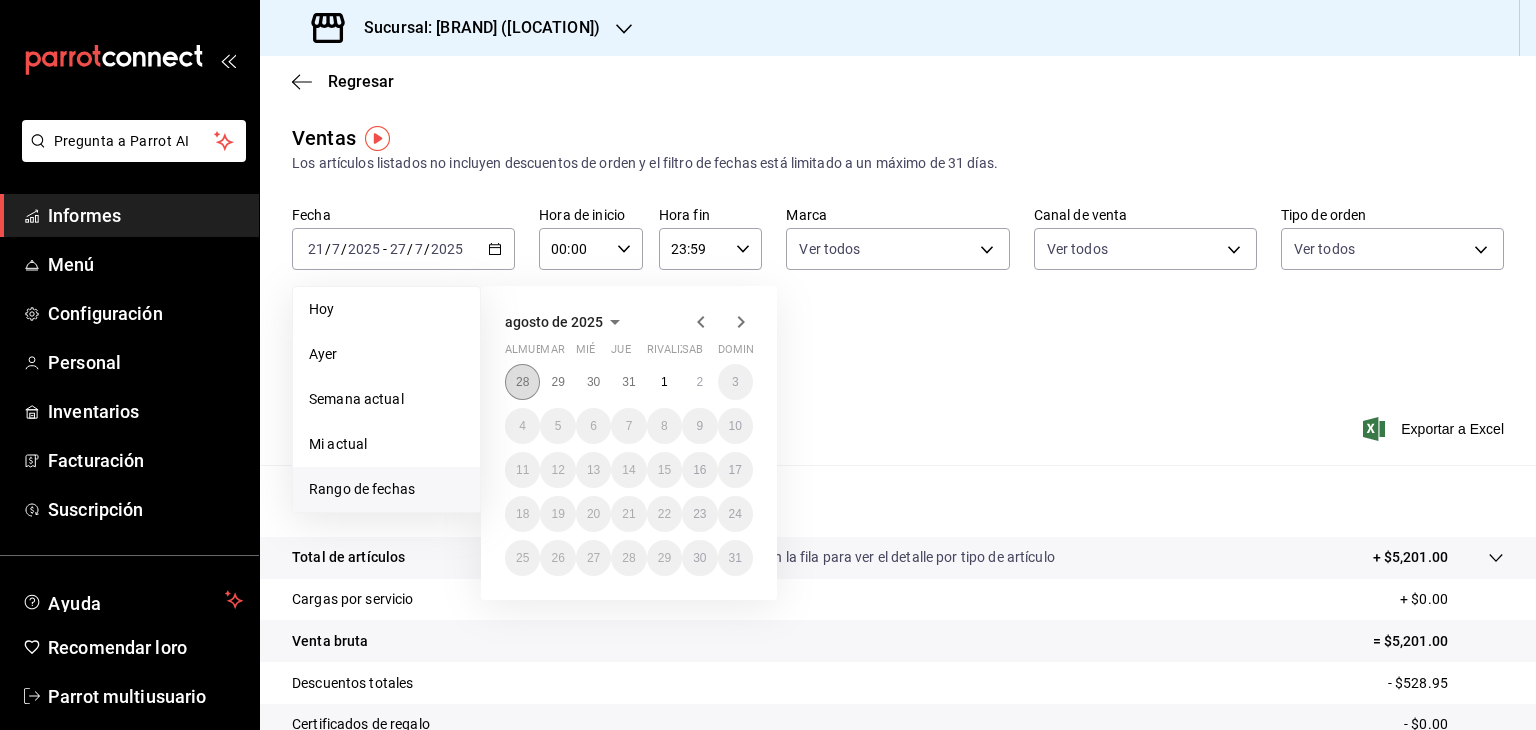 click on "28" at bounding box center [522, 382] 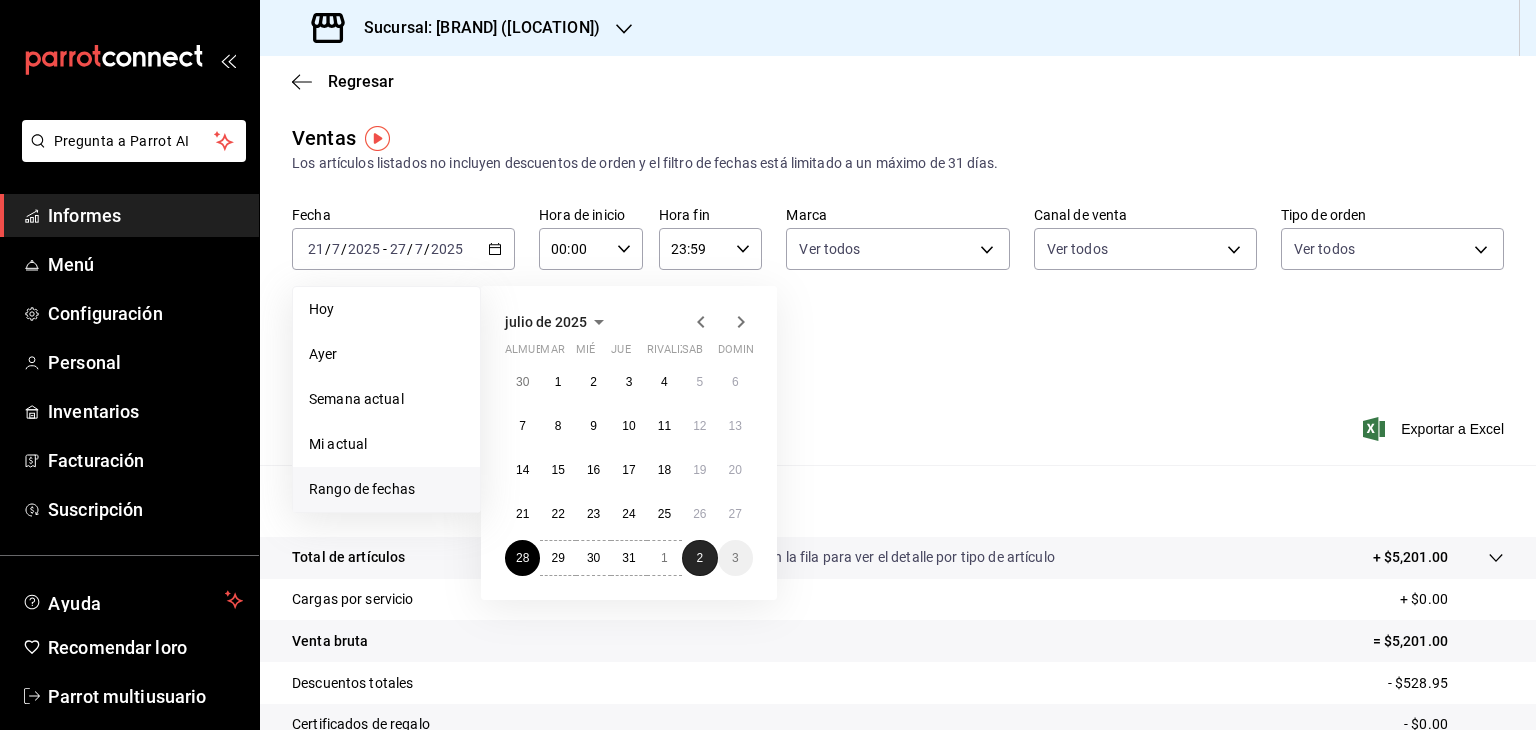 click on "2" at bounding box center (699, 558) 